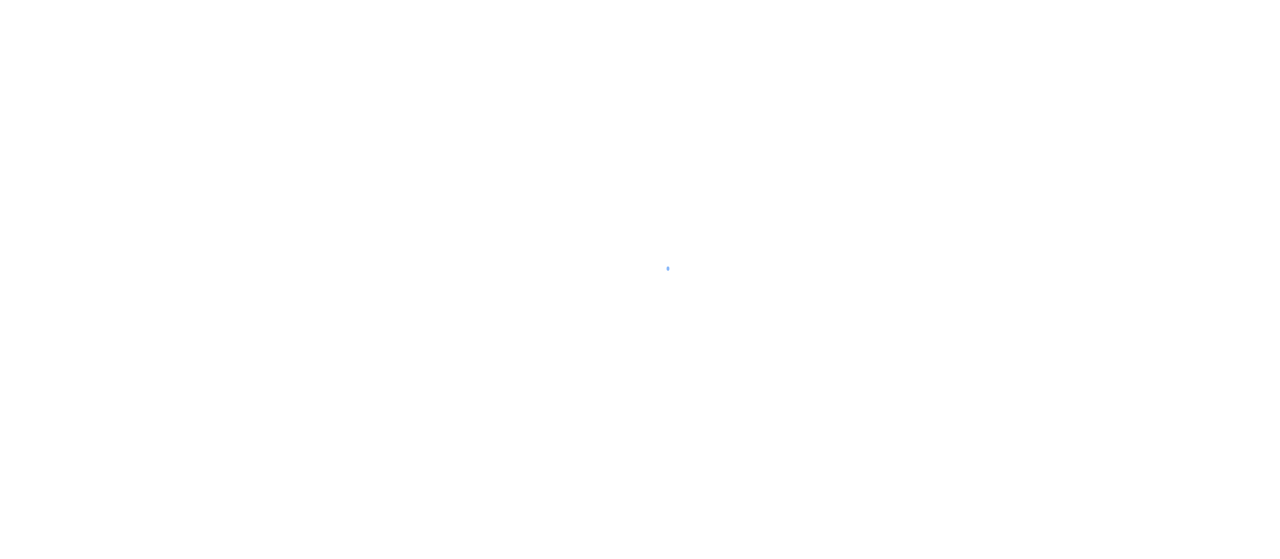 scroll, scrollTop: 0, scrollLeft: 0, axis: both 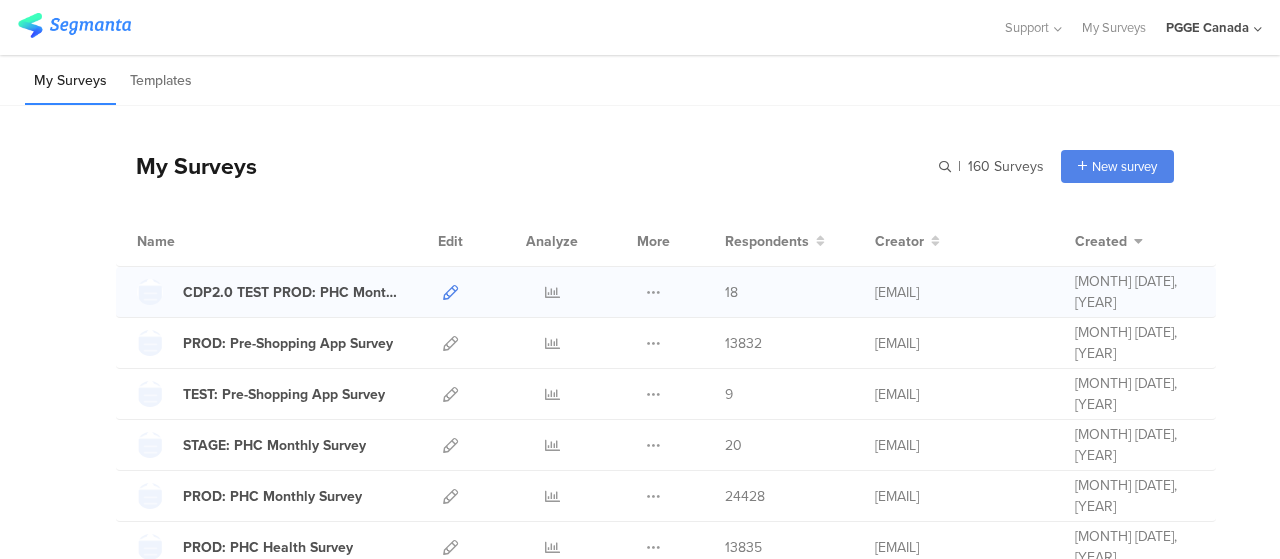click at bounding box center (450, 292) 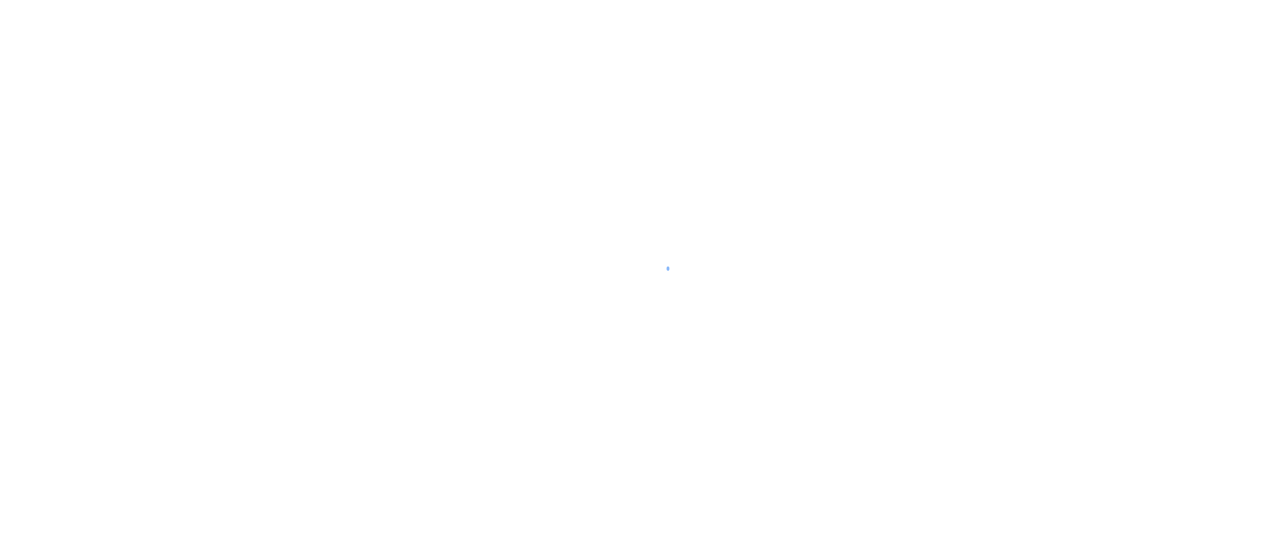 scroll, scrollTop: 0, scrollLeft: 0, axis: both 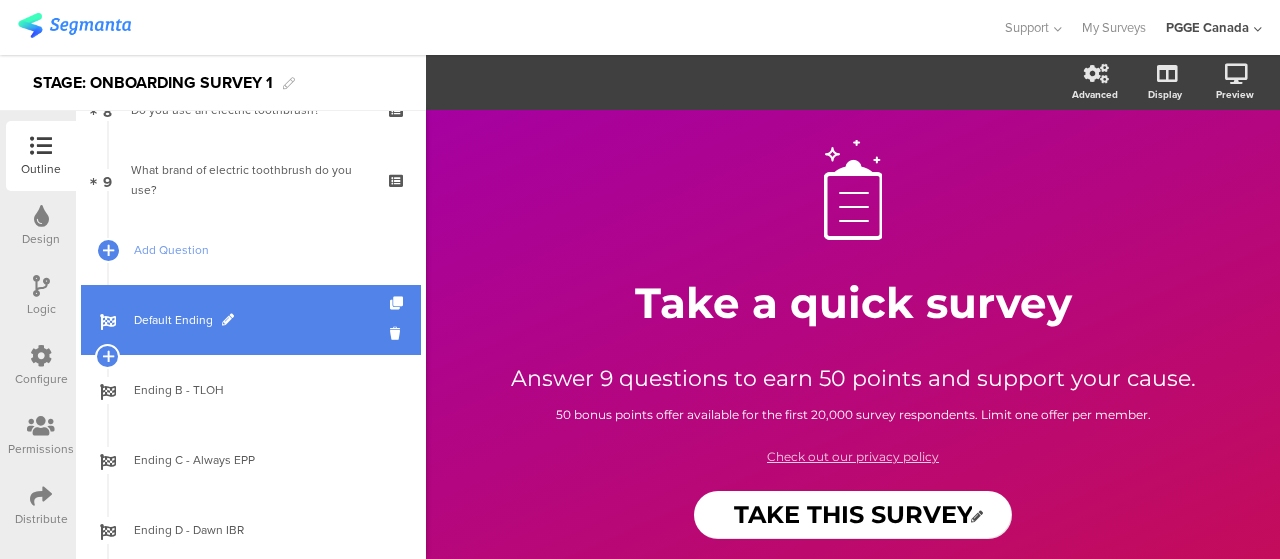 click on "Default Ending" at bounding box center (262, 320) 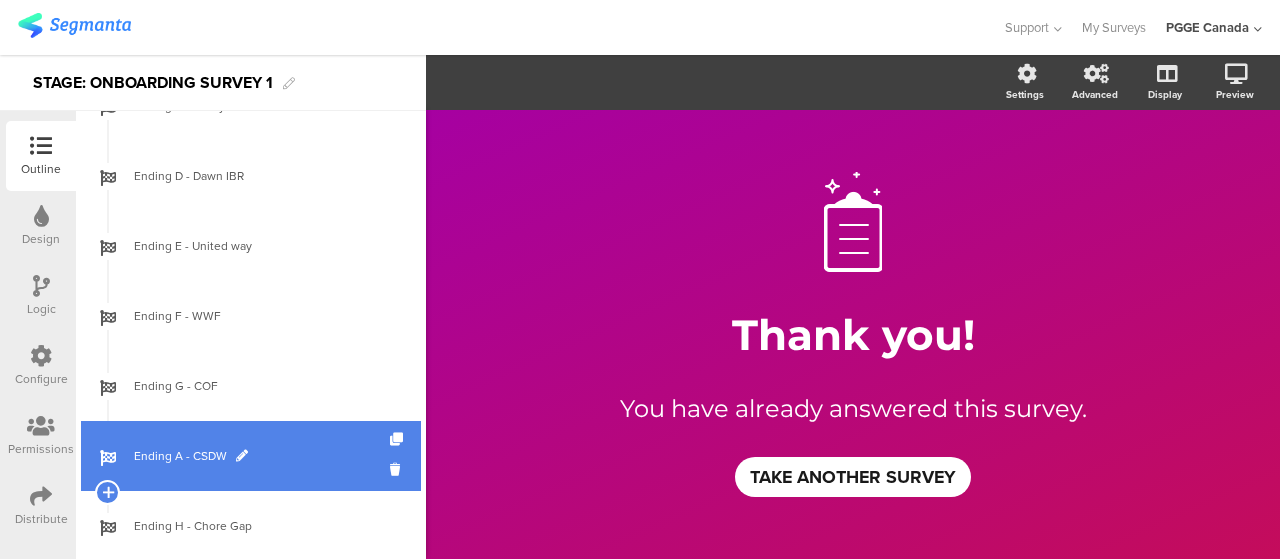 scroll, scrollTop: 1006, scrollLeft: 0, axis: vertical 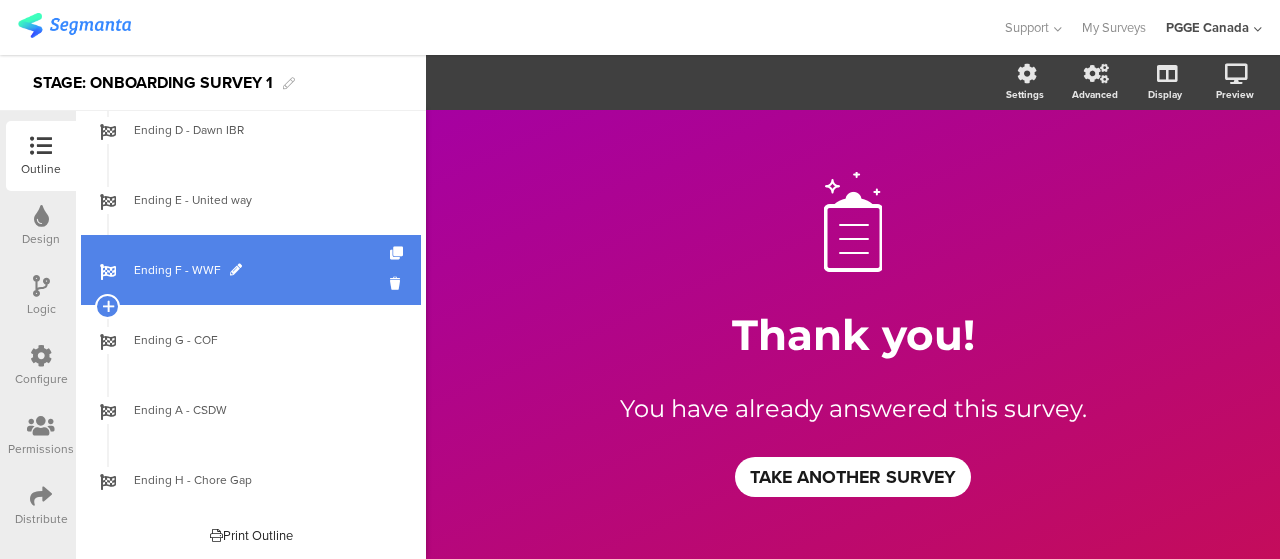 click on "Ending F - WWF" at bounding box center (251, 270) 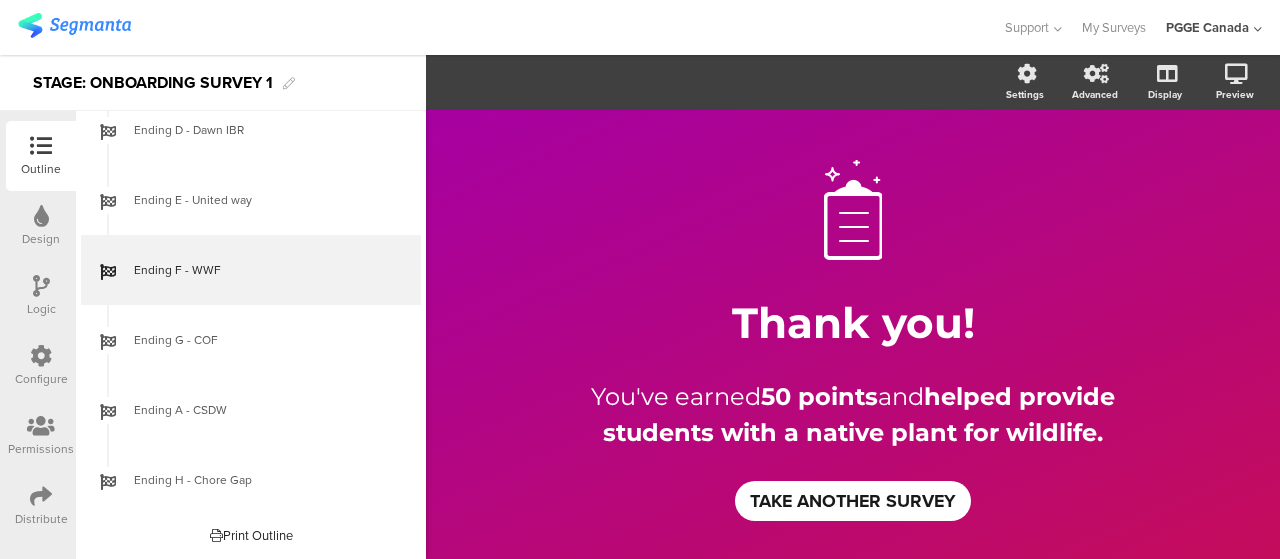 click at bounding box center [41, 286] 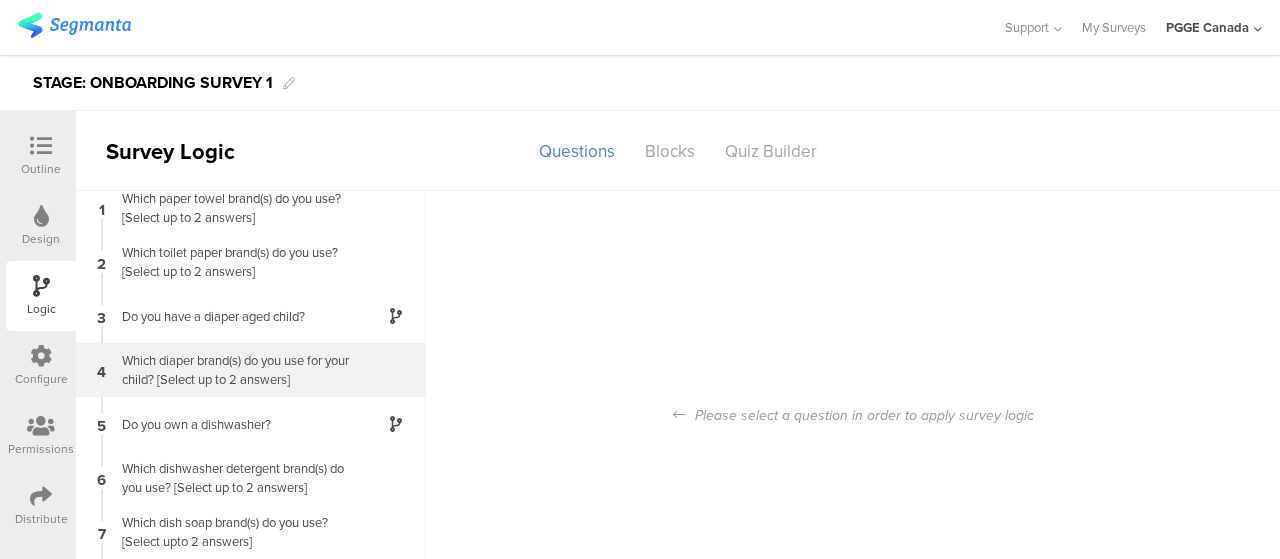 scroll, scrollTop: 37, scrollLeft: 0, axis: vertical 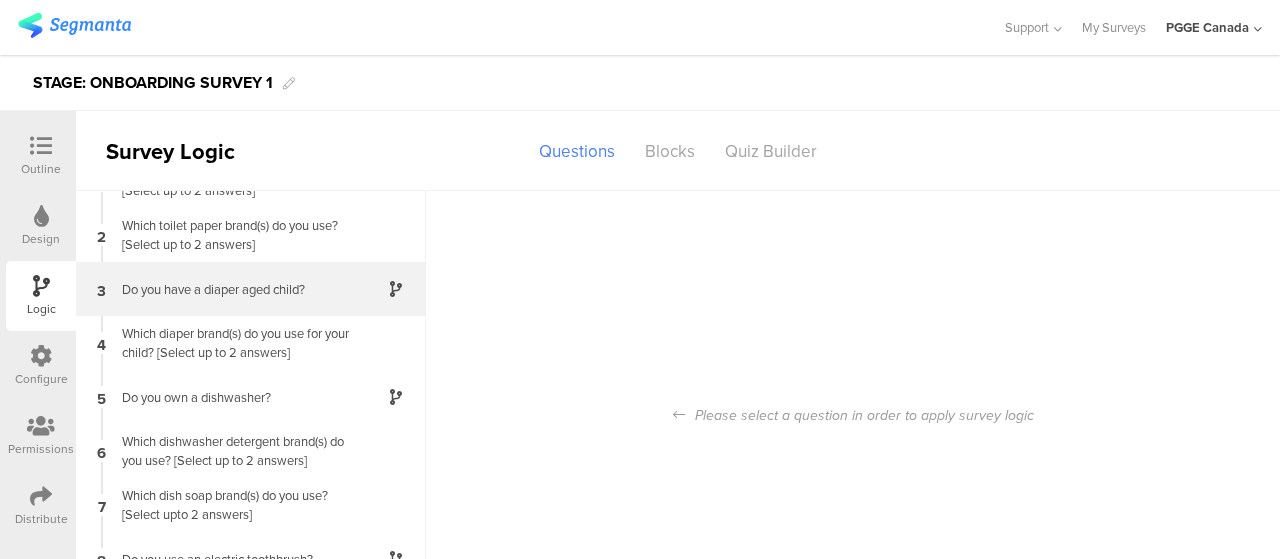 click on "Do you have a diaper aged child?" at bounding box center (235, 181) 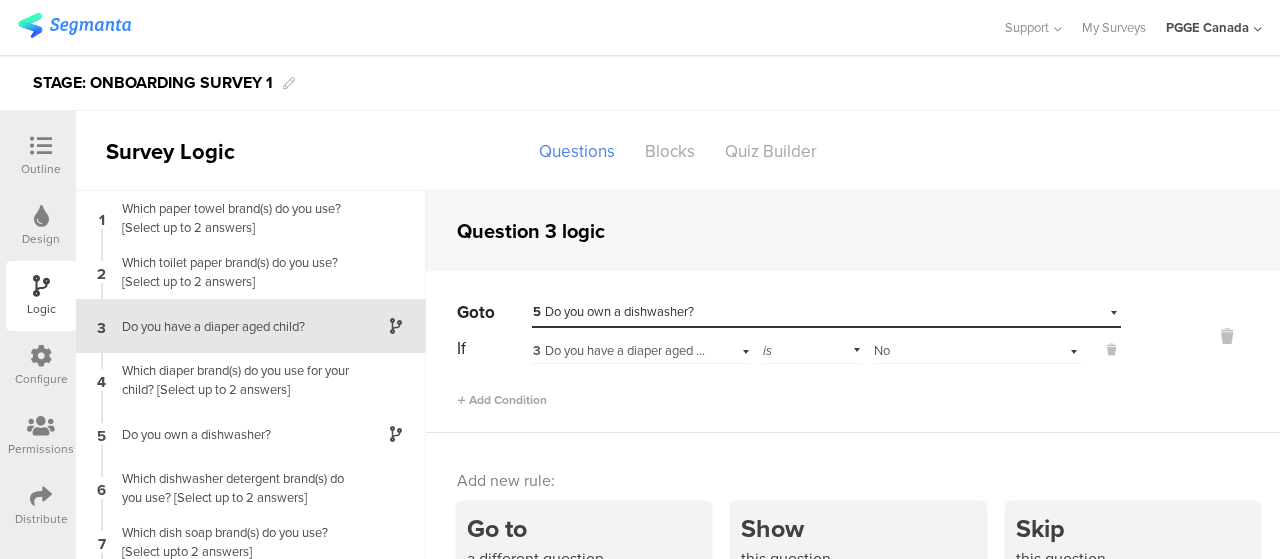 scroll, scrollTop: 37, scrollLeft: 0, axis: vertical 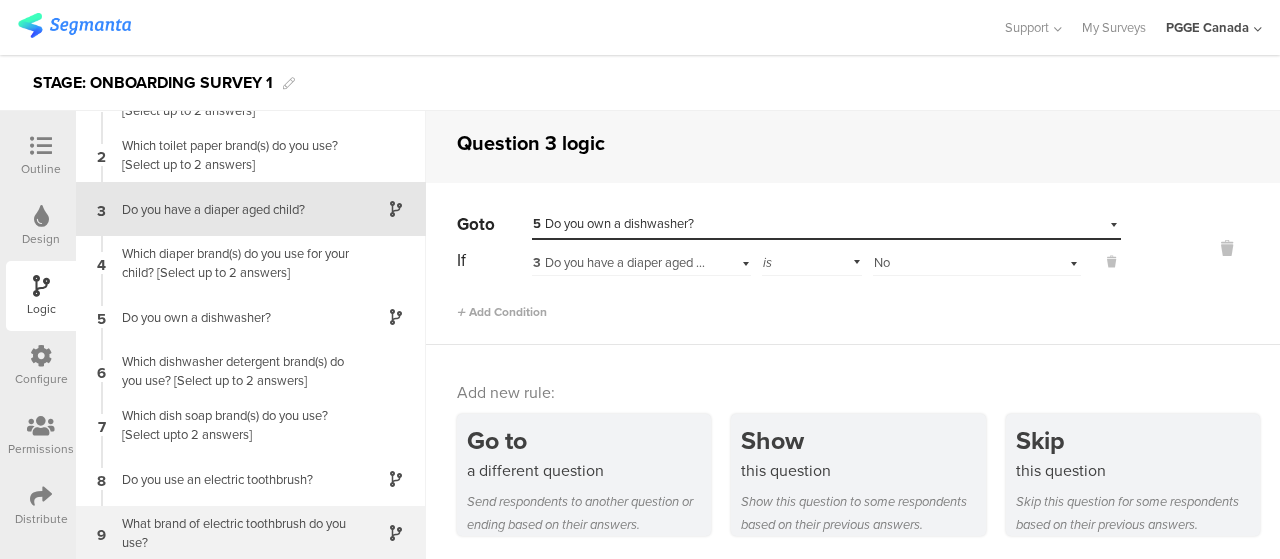 click on "What brand of electric toothbrush do you use?" at bounding box center (235, 101) 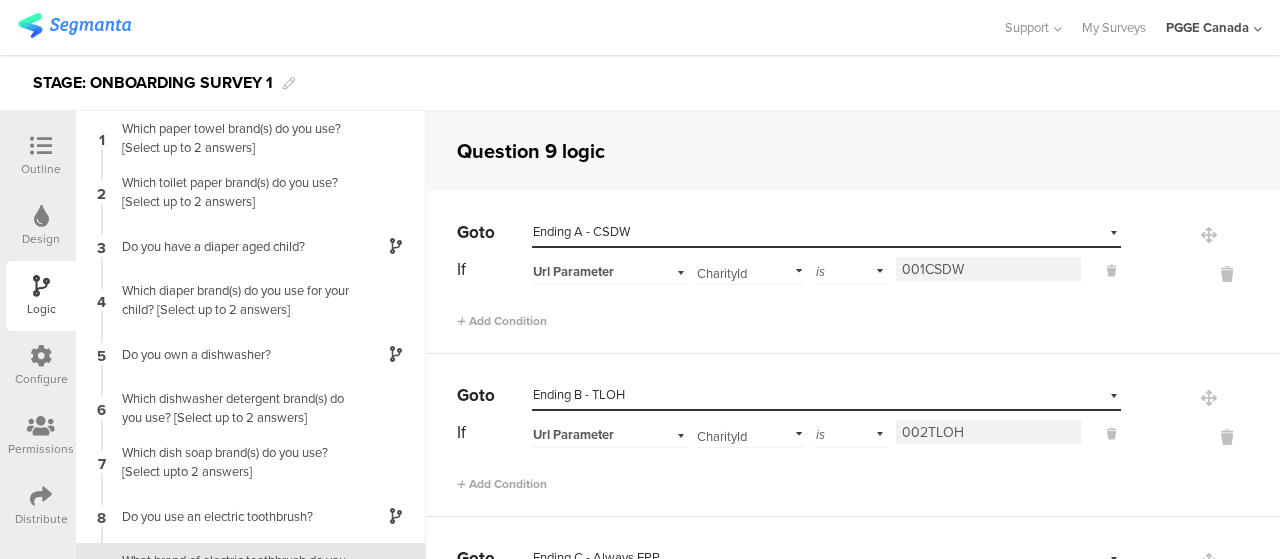 scroll, scrollTop: 37, scrollLeft: 0, axis: vertical 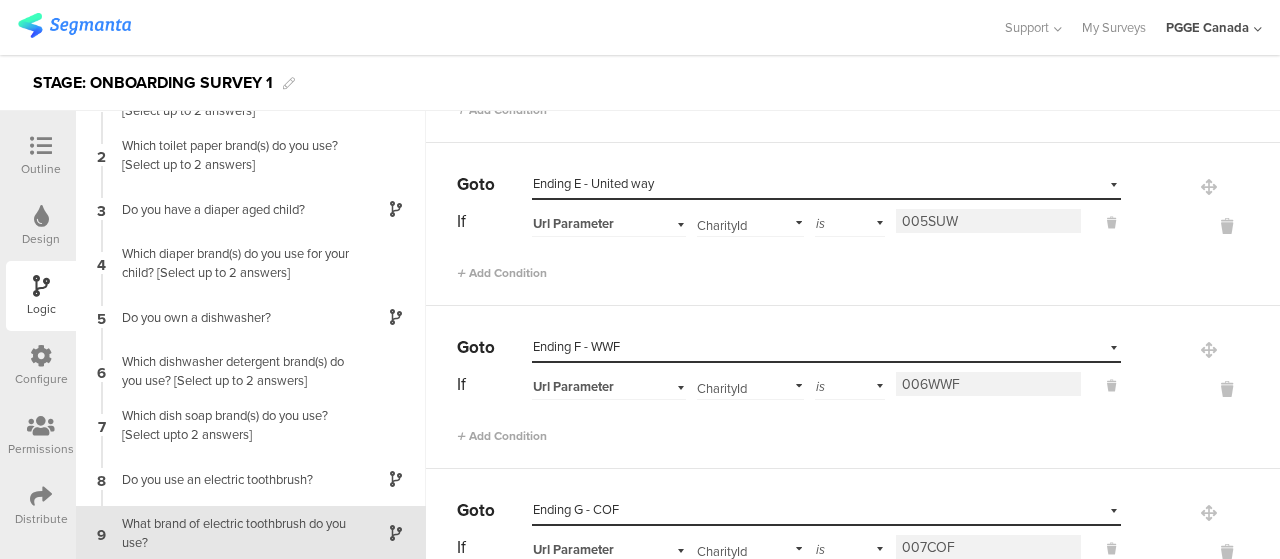 click at bounding box center [41, 146] 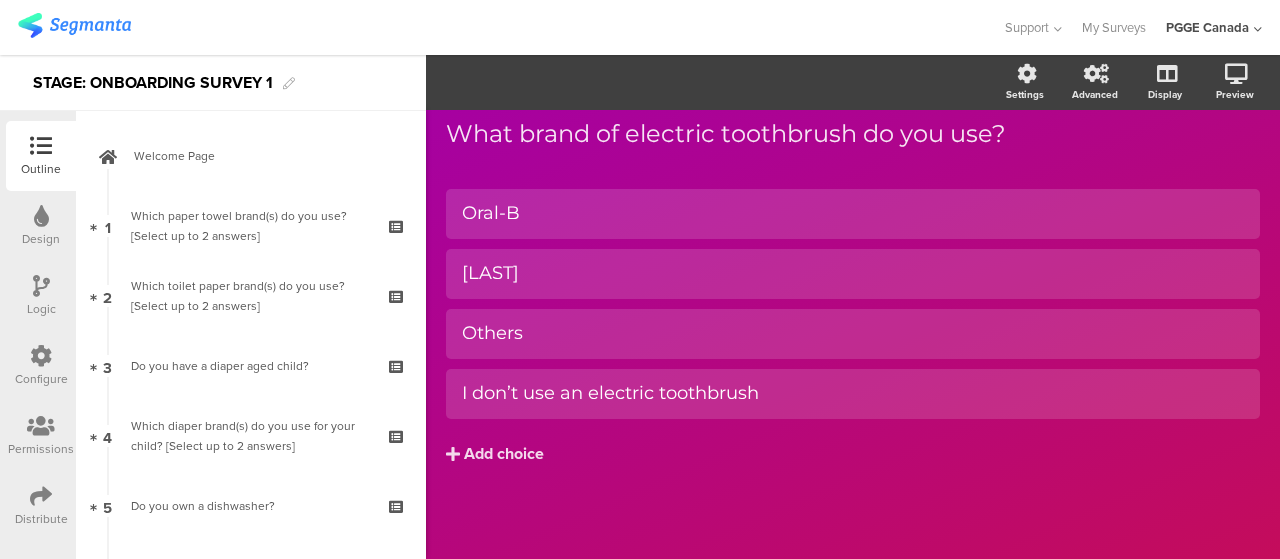 scroll, scrollTop: 76, scrollLeft: 0, axis: vertical 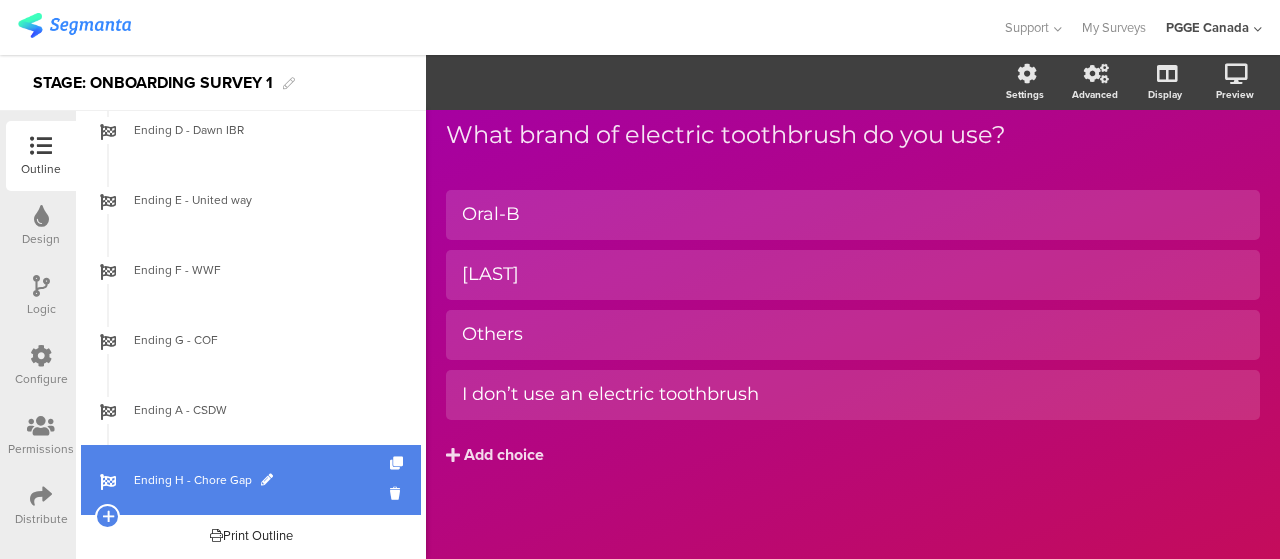 click on "Ending H - Chore Gap" at bounding box center [262, 480] 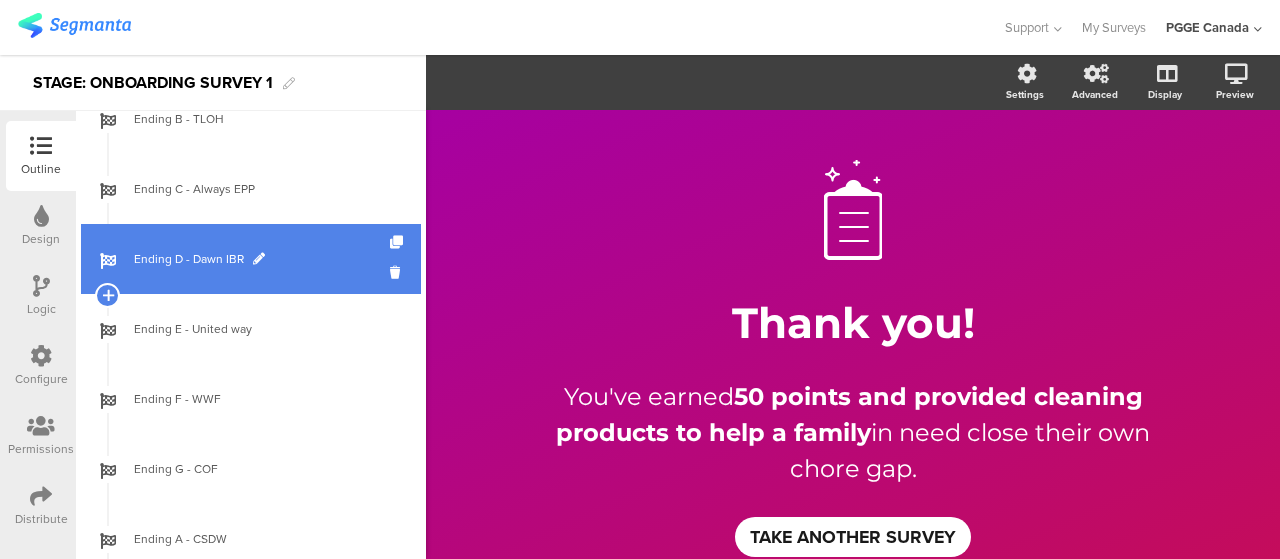 scroll, scrollTop: 906, scrollLeft: 0, axis: vertical 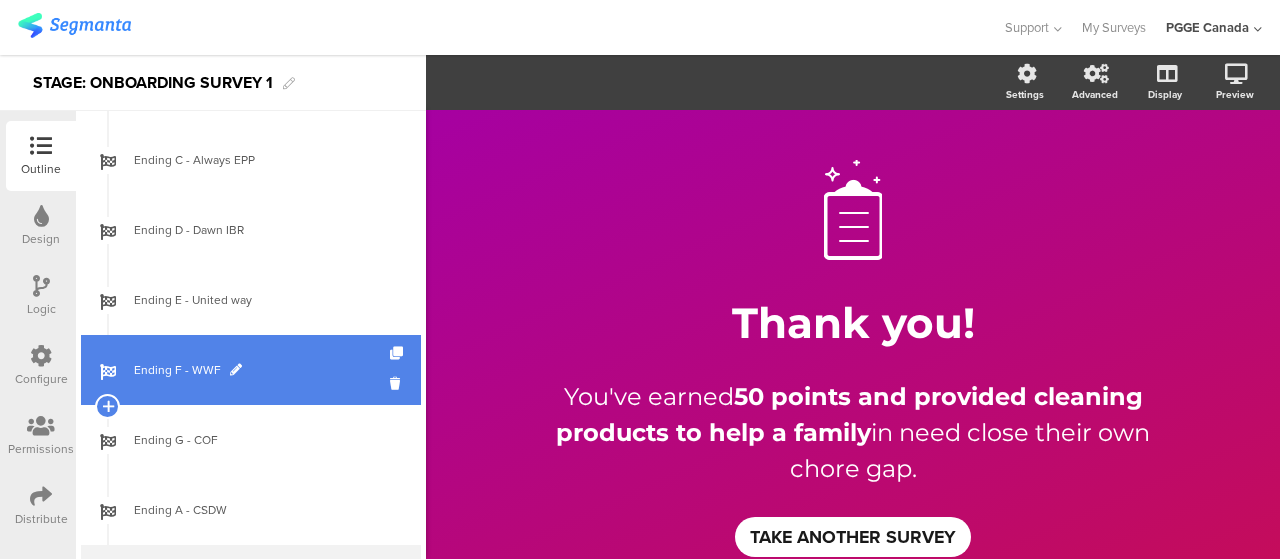 click on "Ending F - WWF" at bounding box center [251, 370] 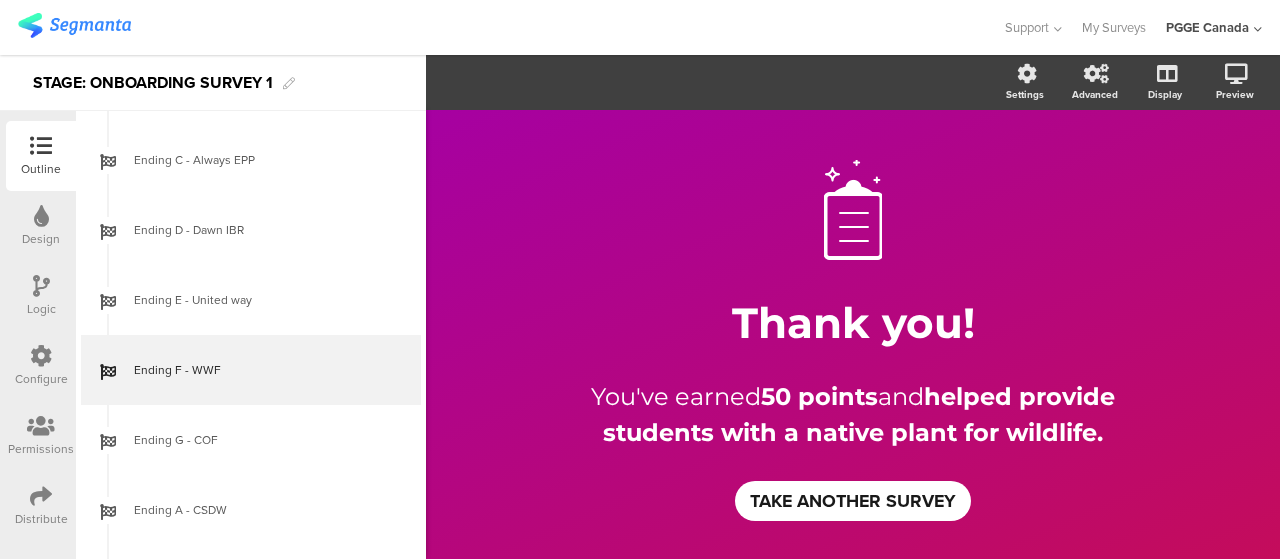click at bounding box center (74, 25) 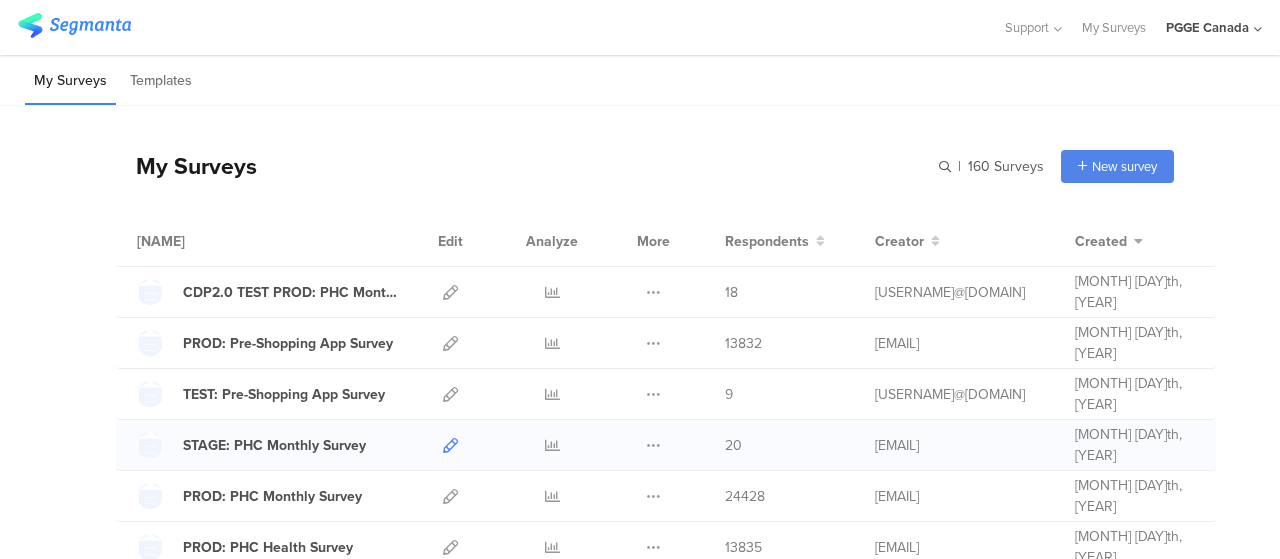 click at bounding box center (450, 445) 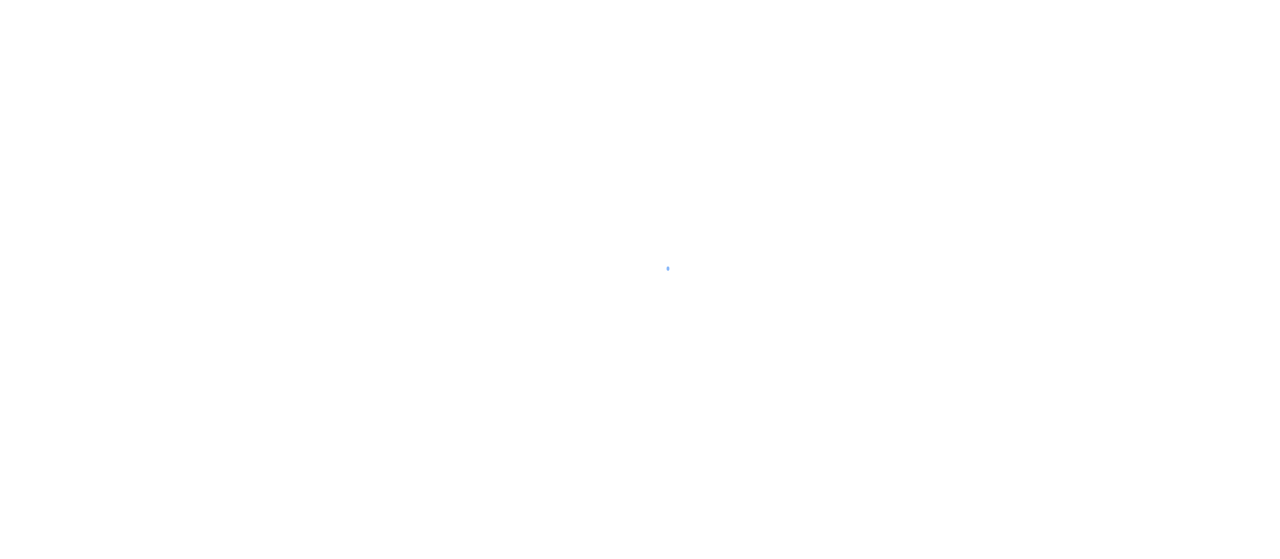 scroll, scrollTop: 0, scrollLeft: 0, axis: both 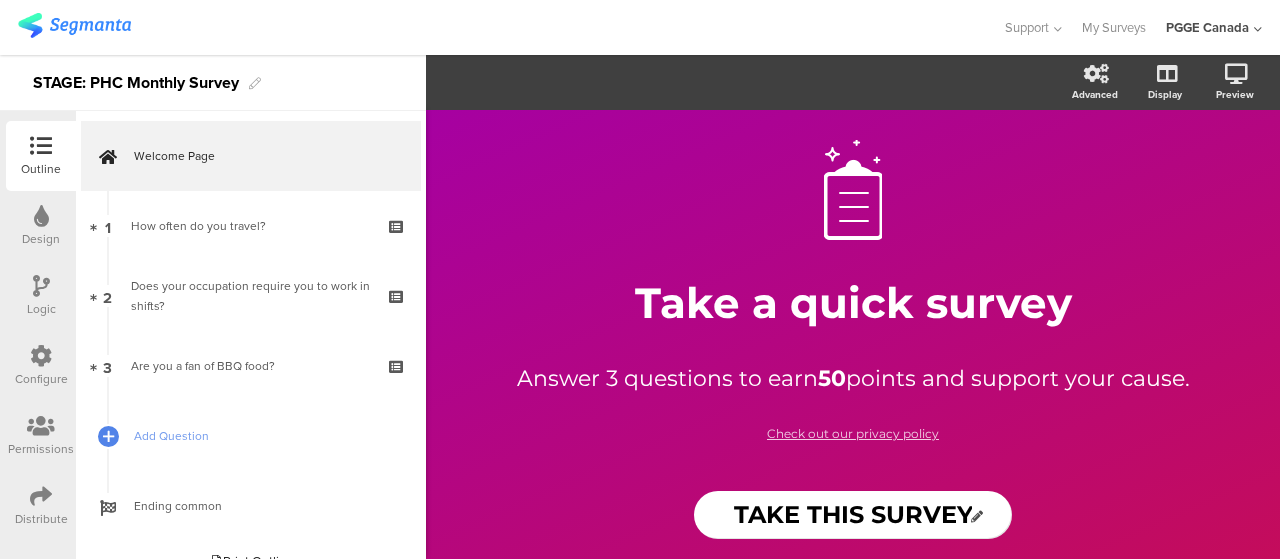 click on "Distribute" at bounding box center (41, 169) 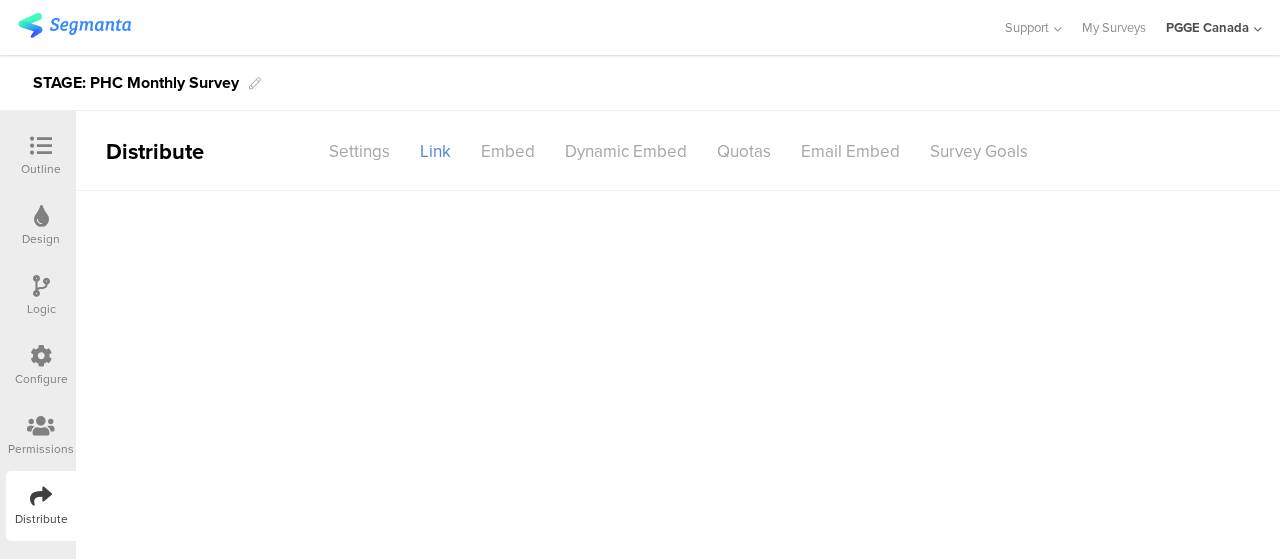 click on "Configure" at bounding box center (41, 169) 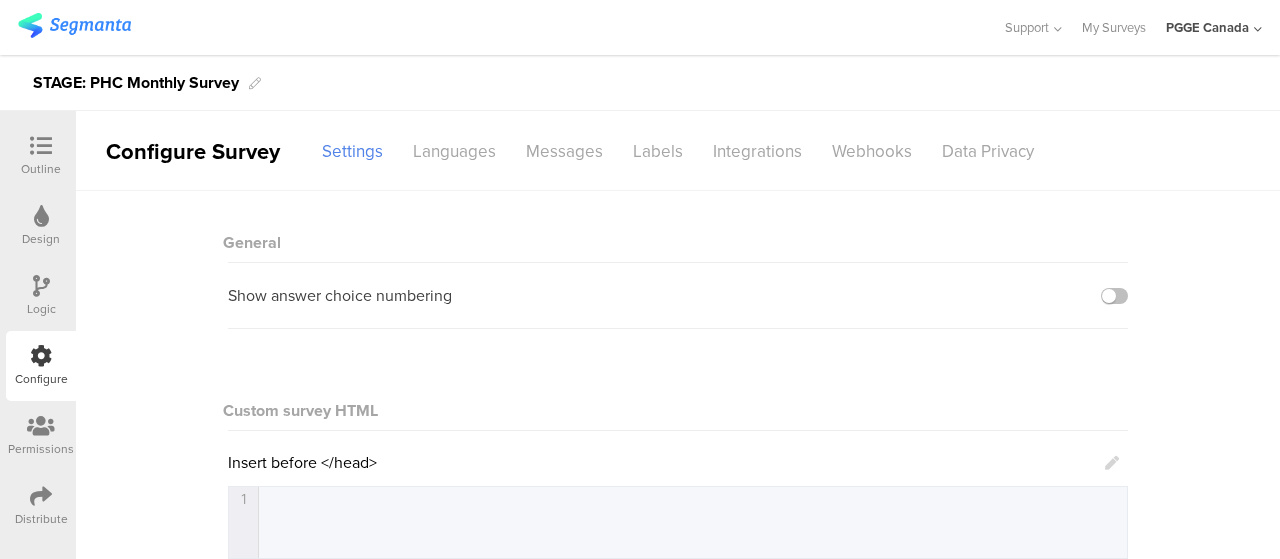 click at bounding box center (41, 146) 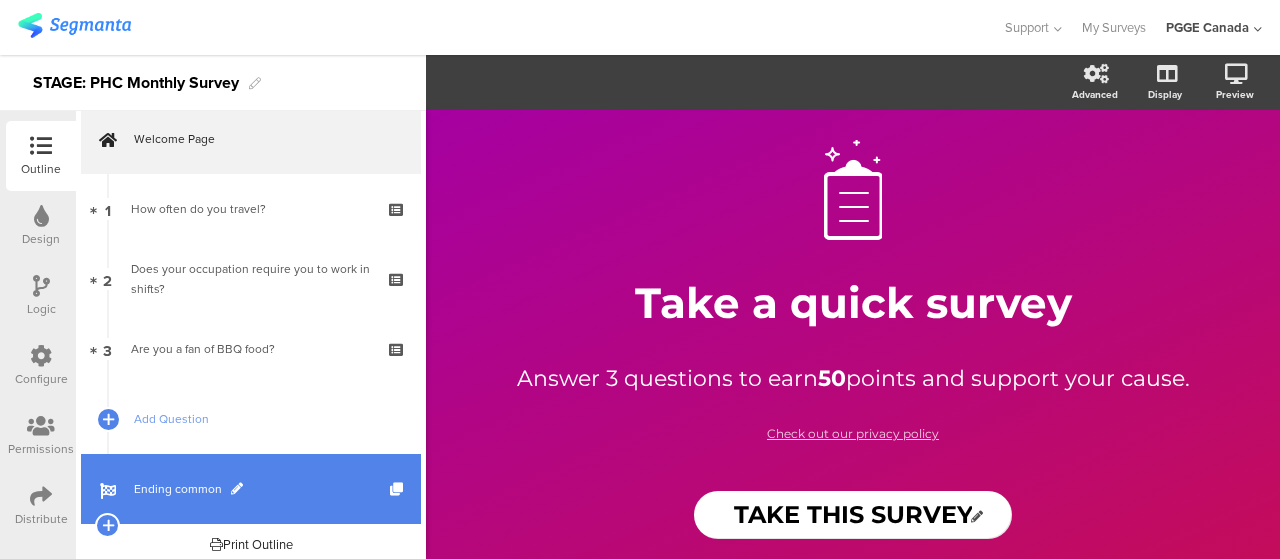 scroll, scrollTop: 26, scrollLeft: 0, axis: vertical 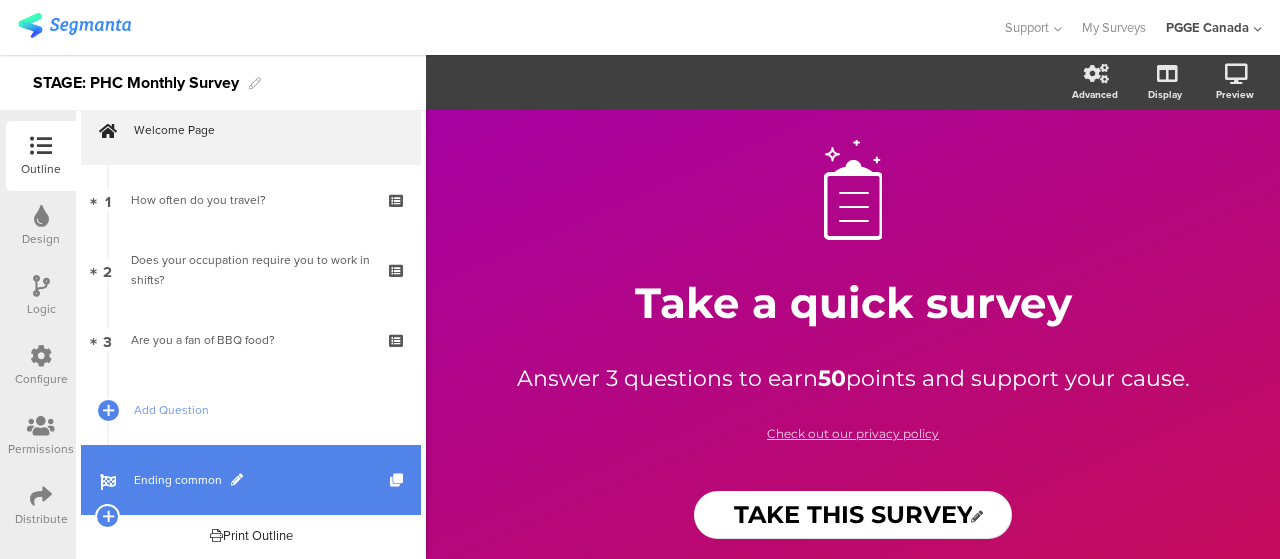 click on "Ending common" at bounding box center (262, 480) 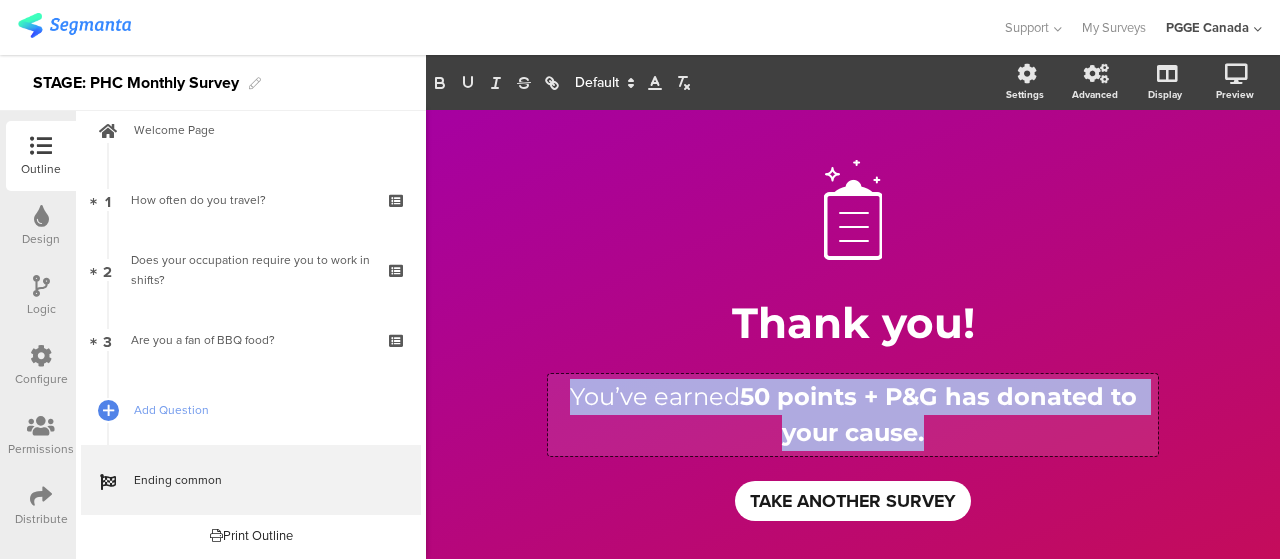 drag, startPoint x: 956, startPoint y: 433, endPoint x: 557, endPoint y: 401, distance: 400.28116 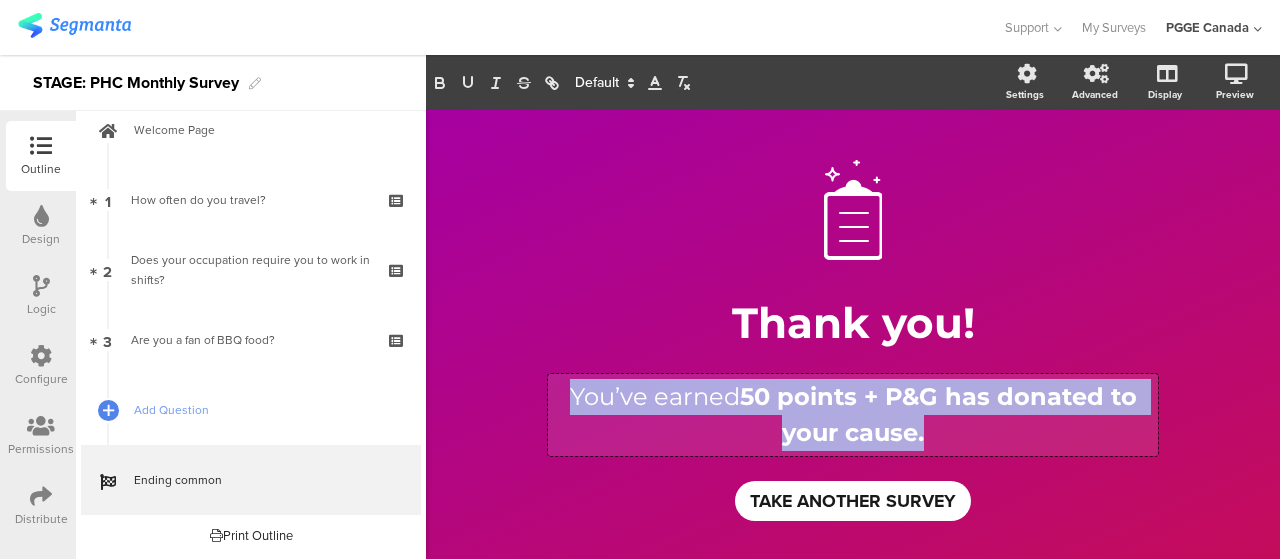 click on "You’ve earned  50 points + P&G has donated to your cause.
You’ve earned  50 points + P&G has donated to your cause.
You’ve earned  50 points + P&G has donated to your cause." at bounding box center [853, 415] 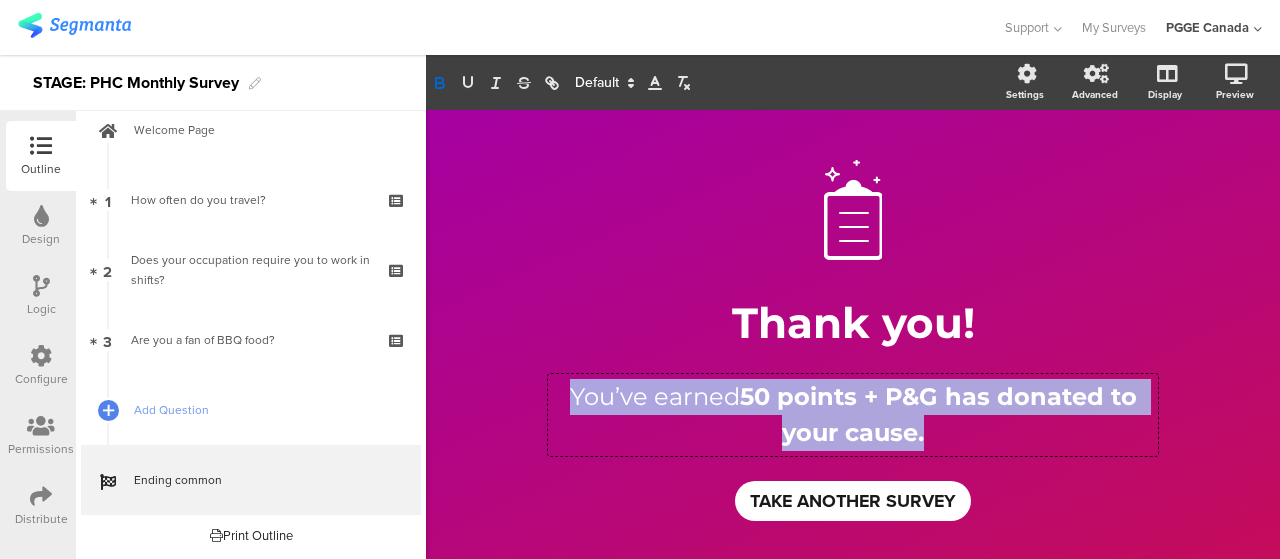 drag, startPoint x: 967, startPoint y: 428, endPoint x: 494, endPoint y: 365, distance: 477.17712 